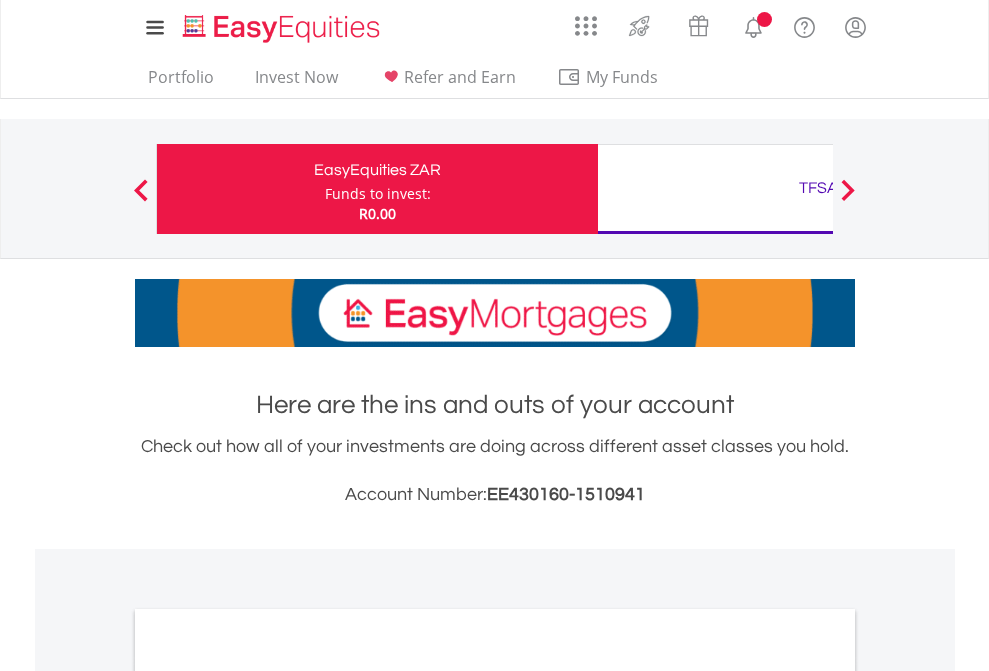 scroll, scrollTop: 0, scrollLeft: 0, axis: both 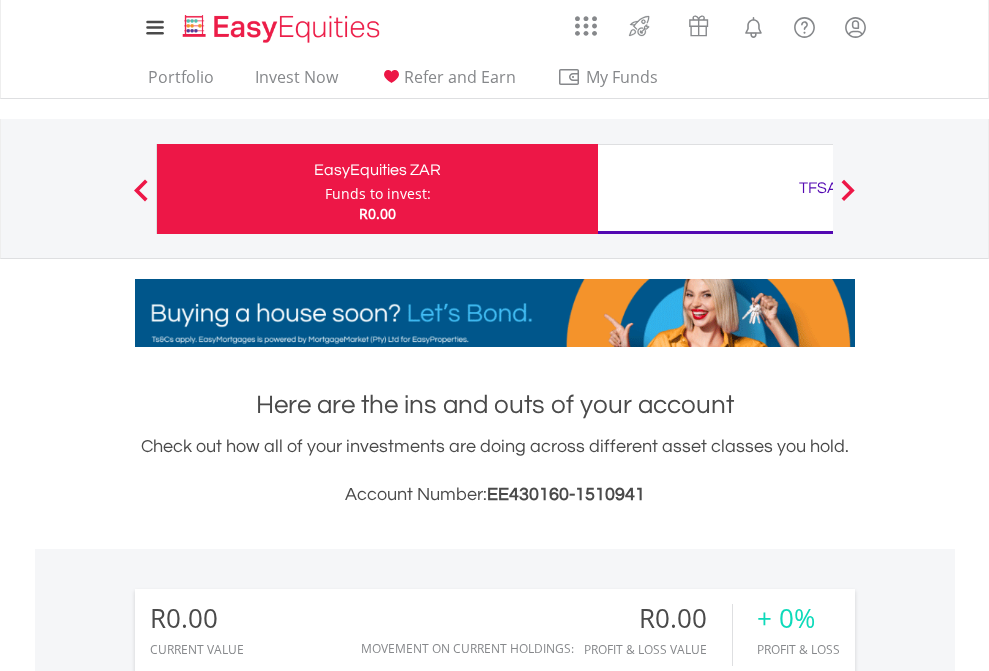 click on "Funds to invest:" at bounding box center [378, 194] 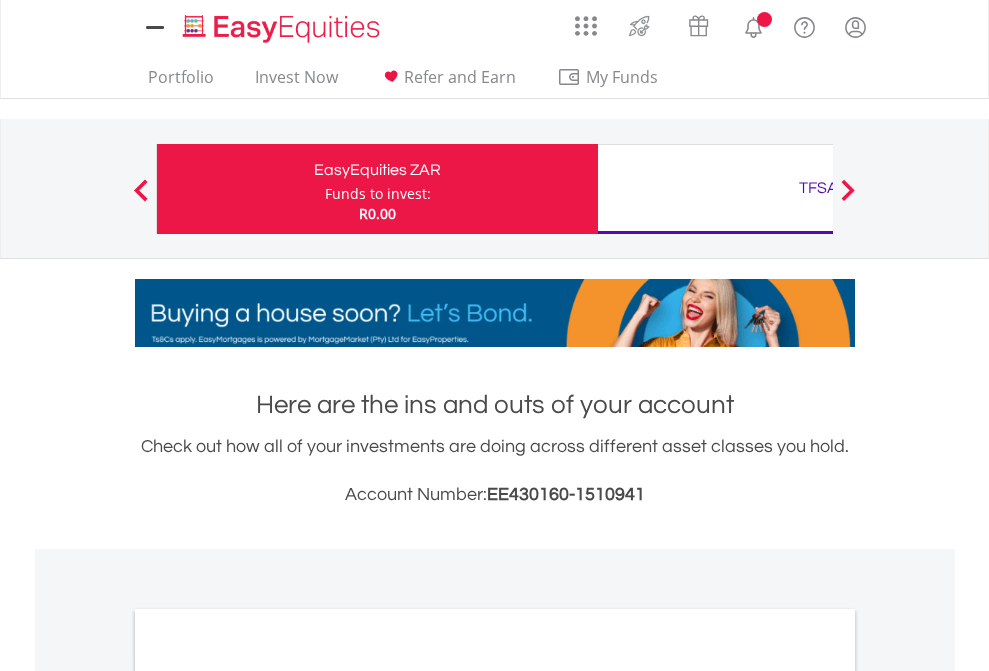 scroll, scrollTop: 0, scrollLeft: 0, axis: both 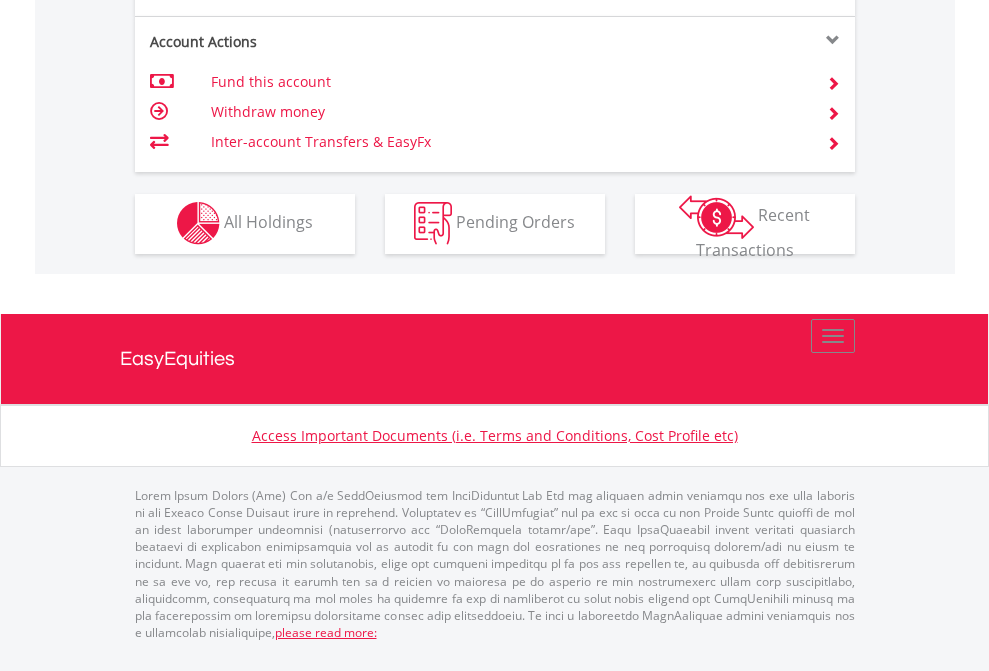 click on "Investment types" at bounding box center (706, -353) 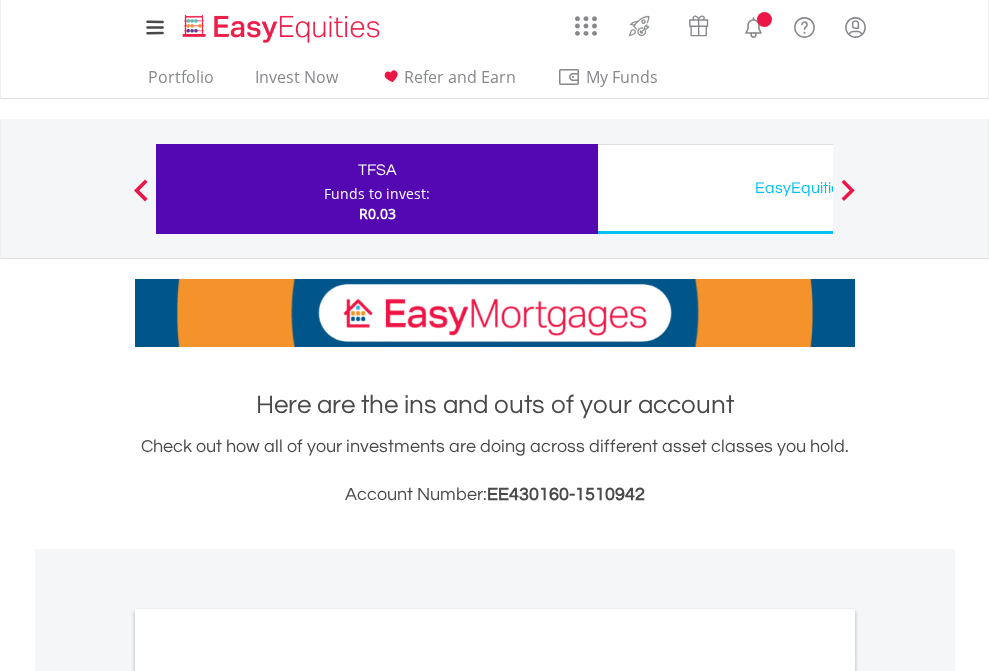 scroll, scrollTop: 0, scrollLeft: 0, axis: both 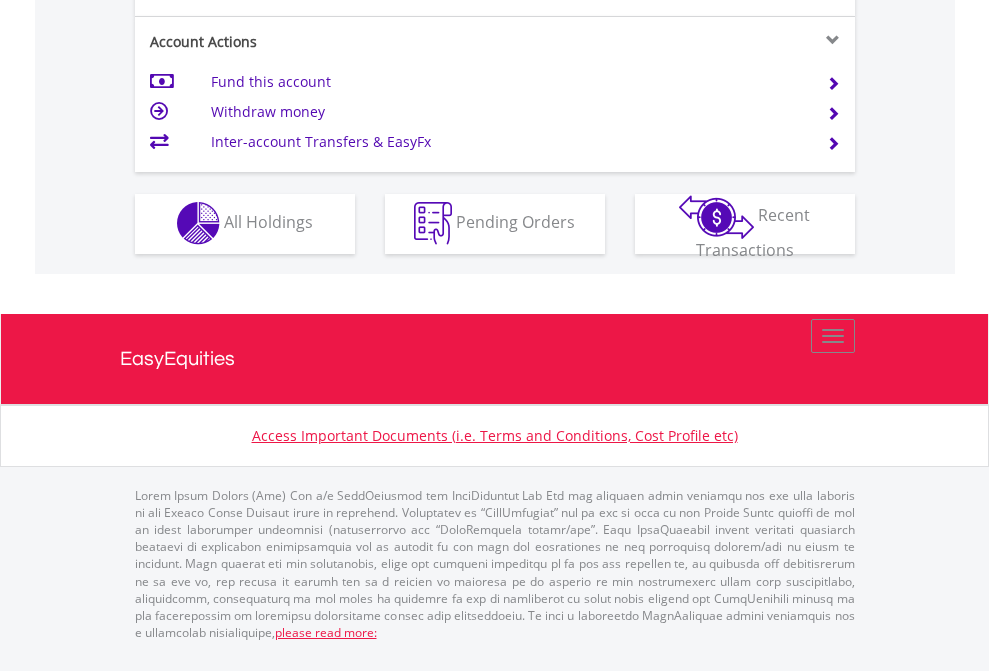 click on "Investment types" at bounding box center (706, -353) 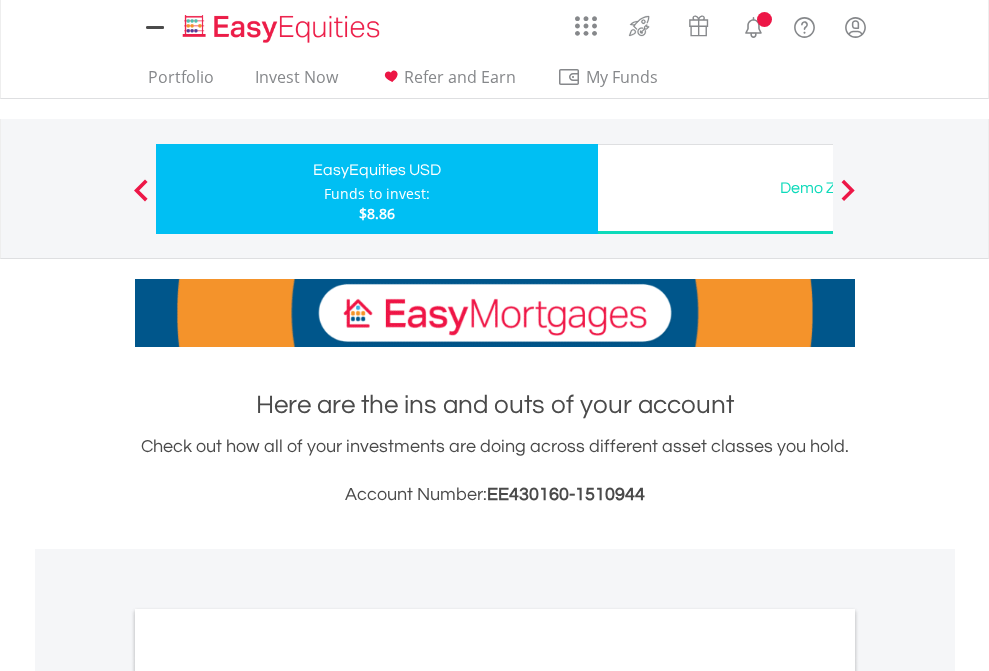 scroll, scrollTop: 0, scrollLeft: 0, axis: both 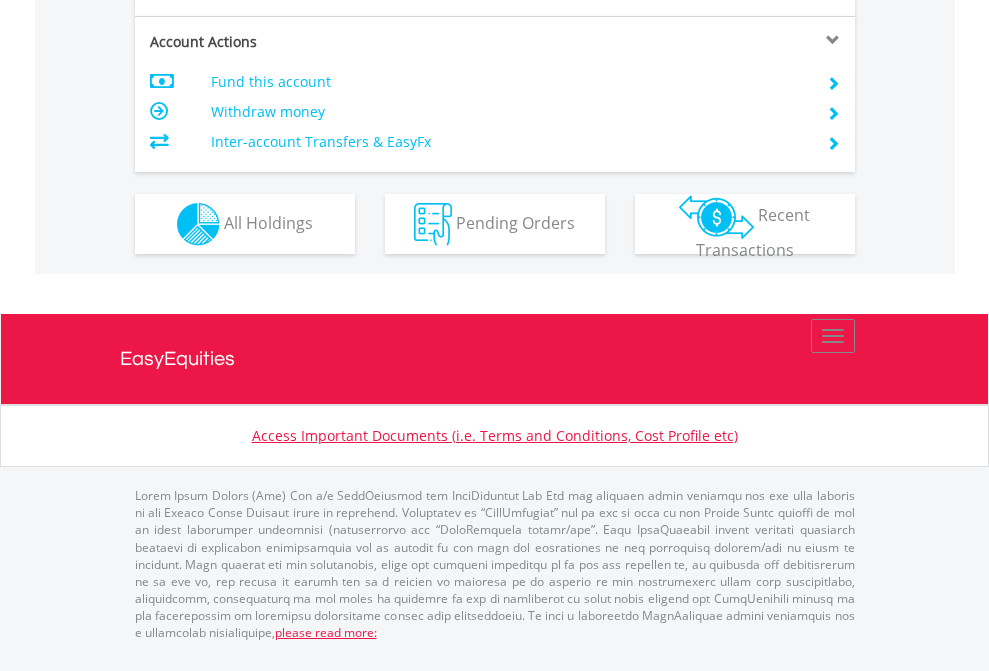 click on "Investment types" at bounding box center [706, -337] 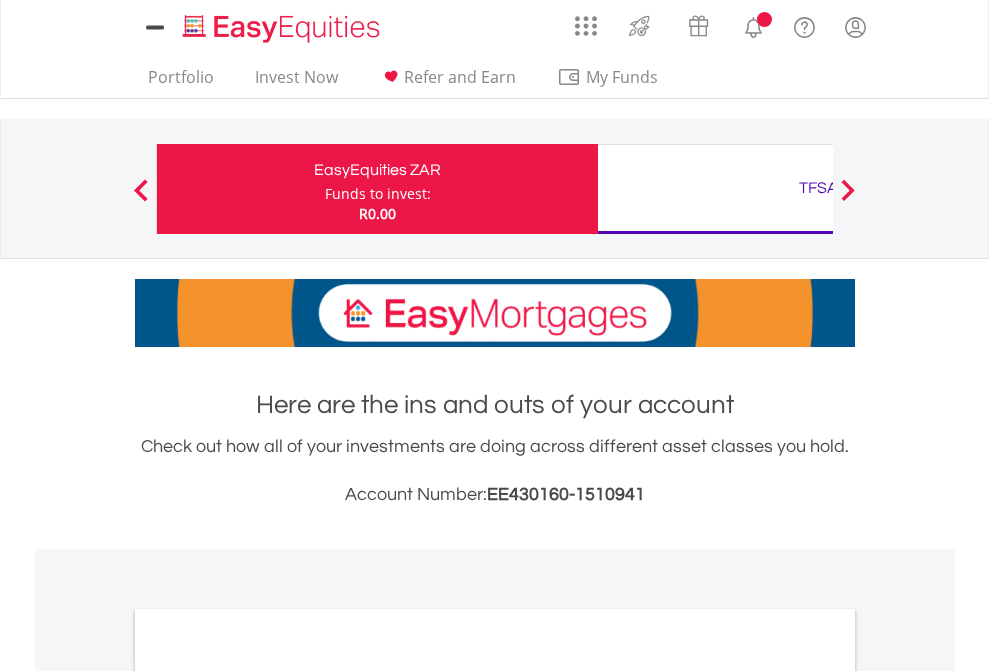 scroll, scrollTop: 1202, scrollLeft: 0, axis: vertical 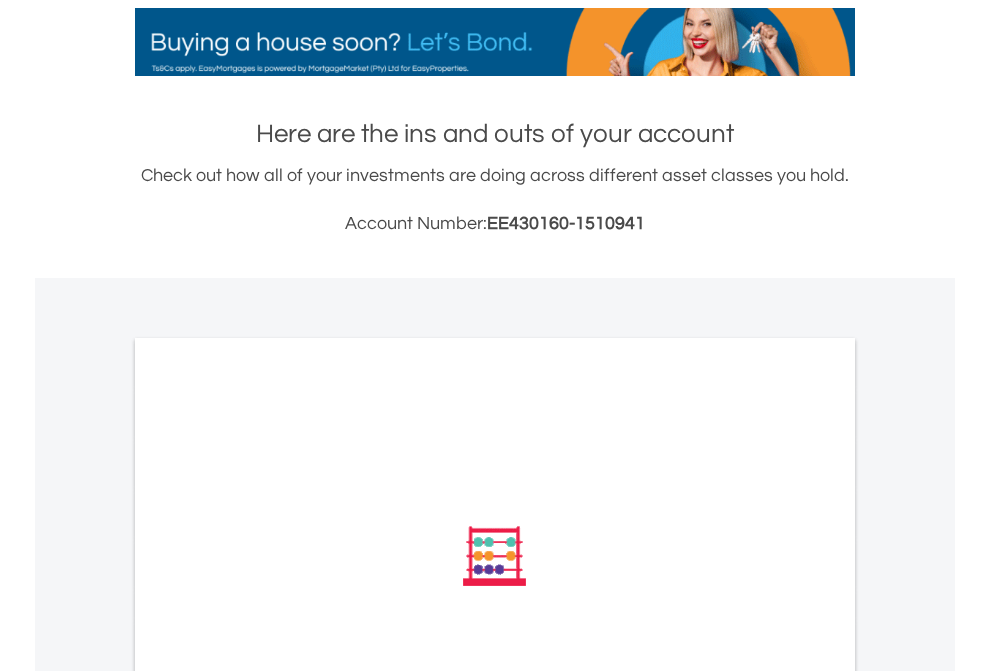 click on "All Holdings" at bounding box center (268, 825) 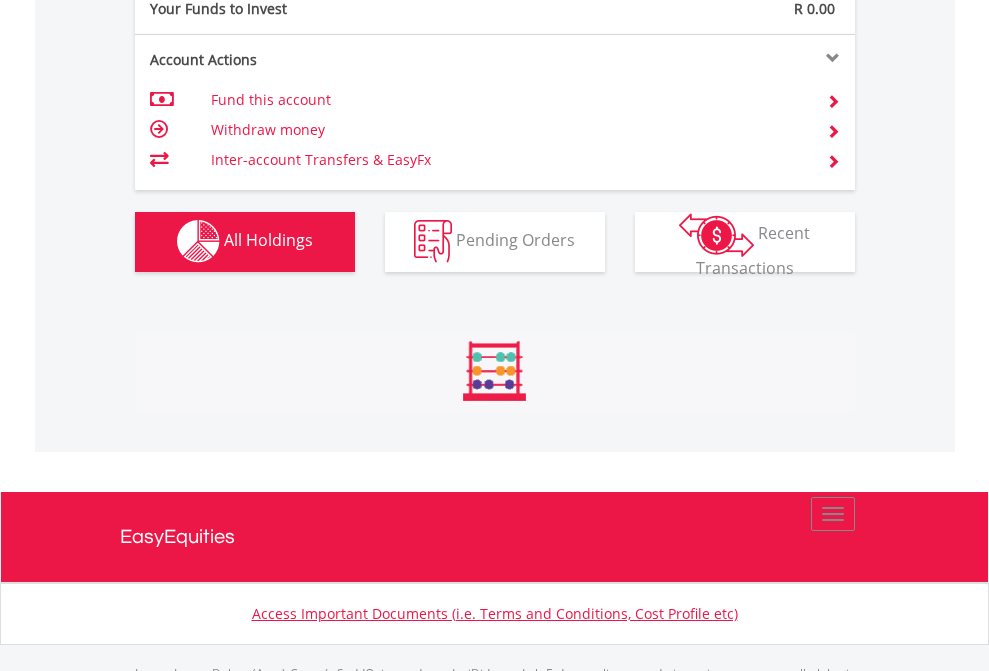 scroll, scrollTop: 999808, scrollLeft: 999687, axis: both 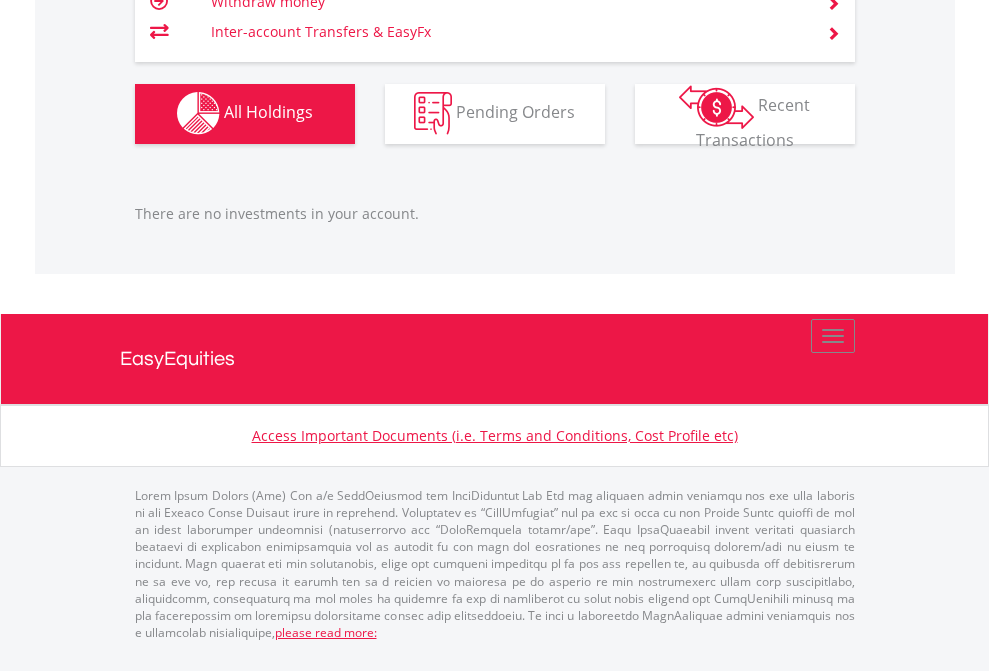 click on "TFSA" at bounding box center (818, -1142) 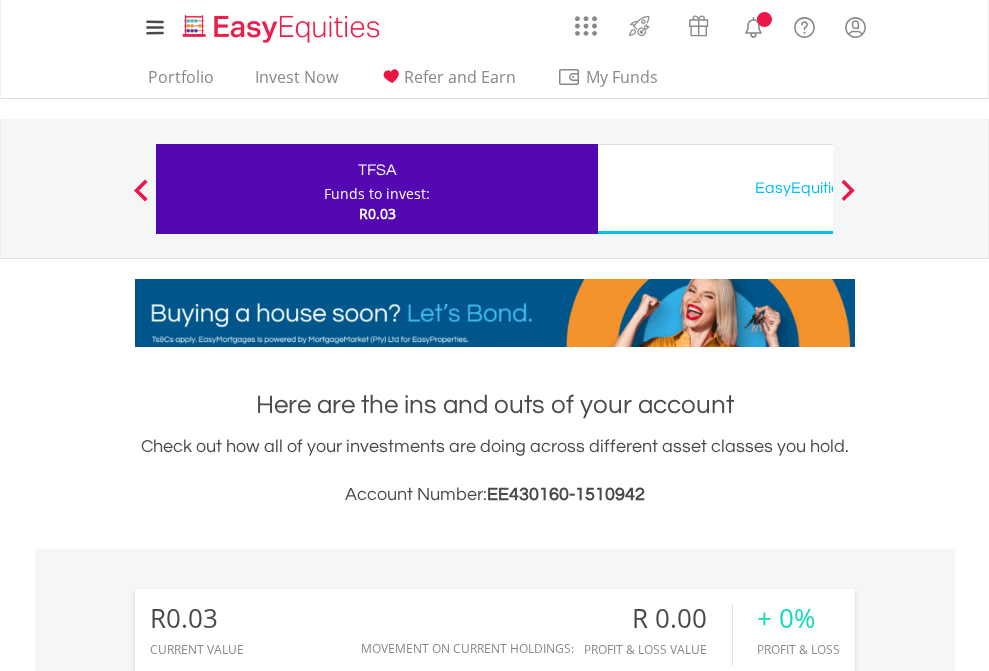 scroll, scrollTop: 0, scrollLeft: 0, axis: both 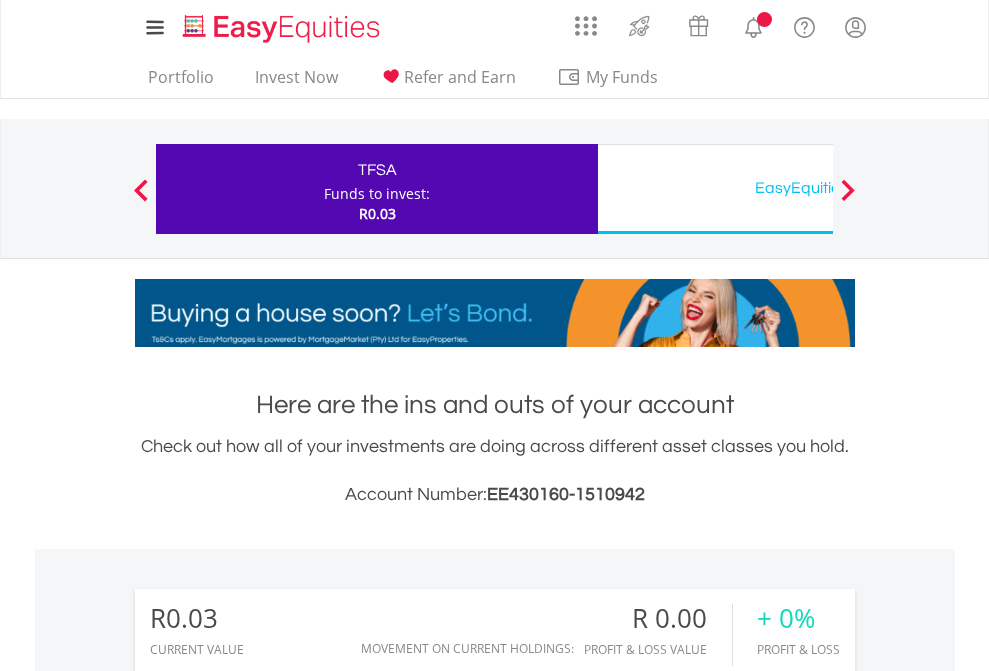 click on "All Holdings" at bounding box center [268, 1442] 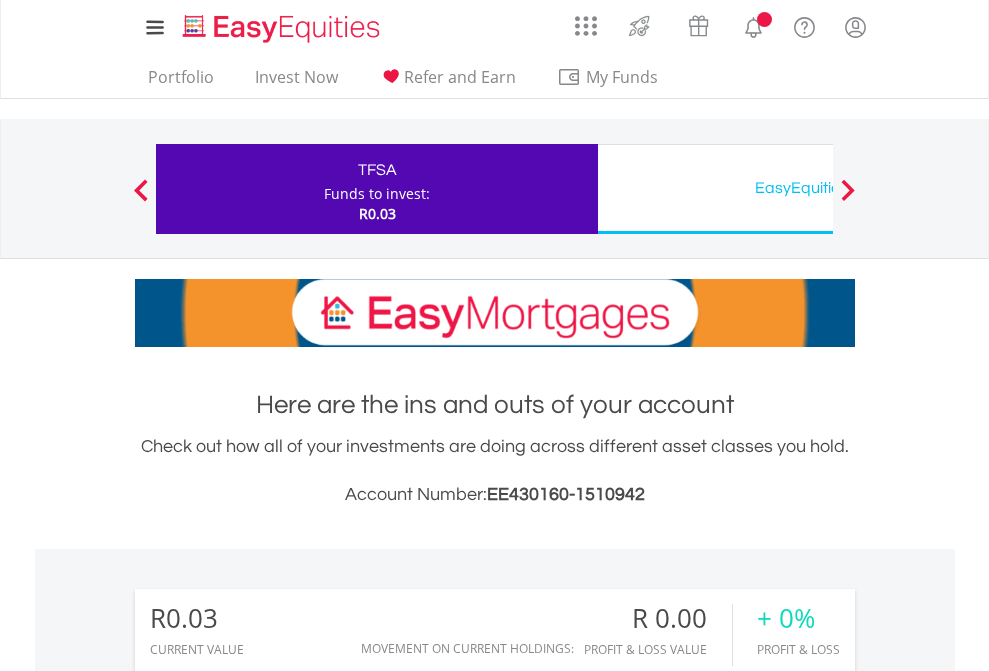 scroll, scrollTop: 999808, scrollLeft: 999687, axis: both 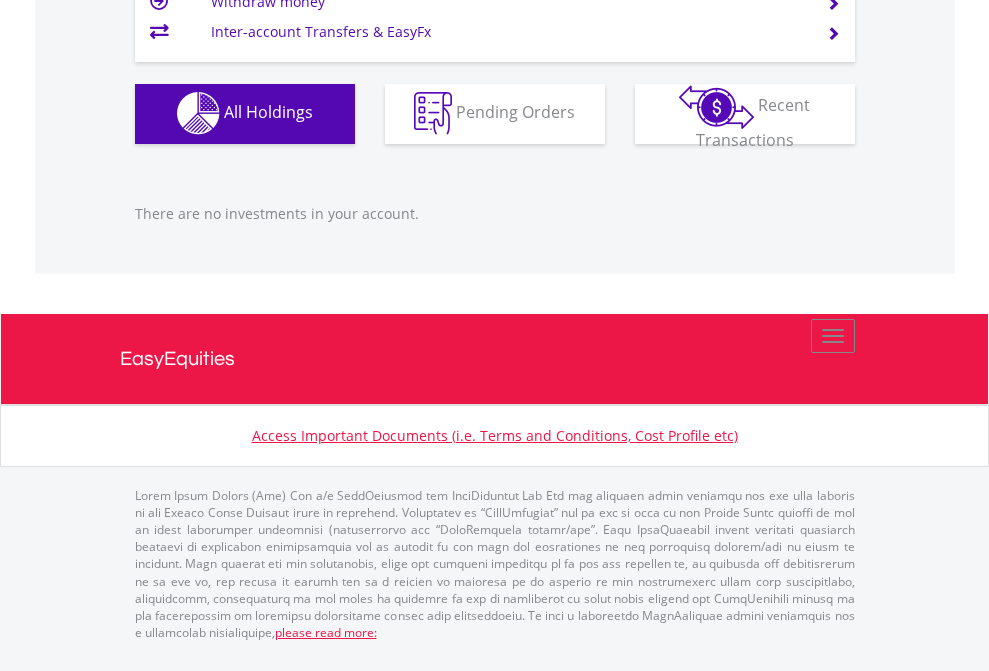 click on "EasyEquities USD" at bounding box center [818, -1142] 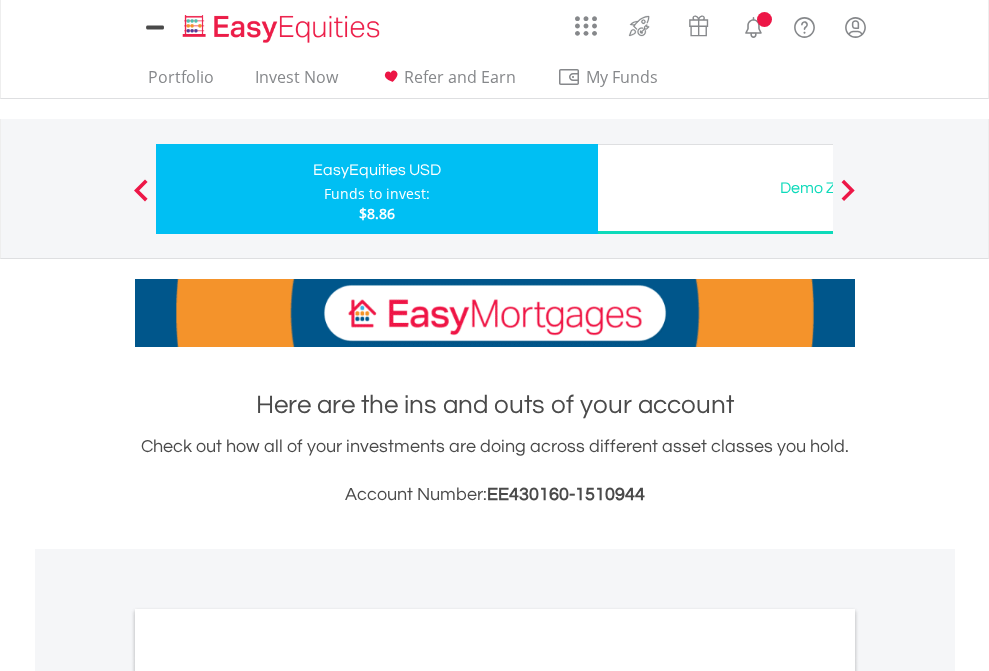 scroll, scrollTop: 0, scrollLeft: 0, axis: both 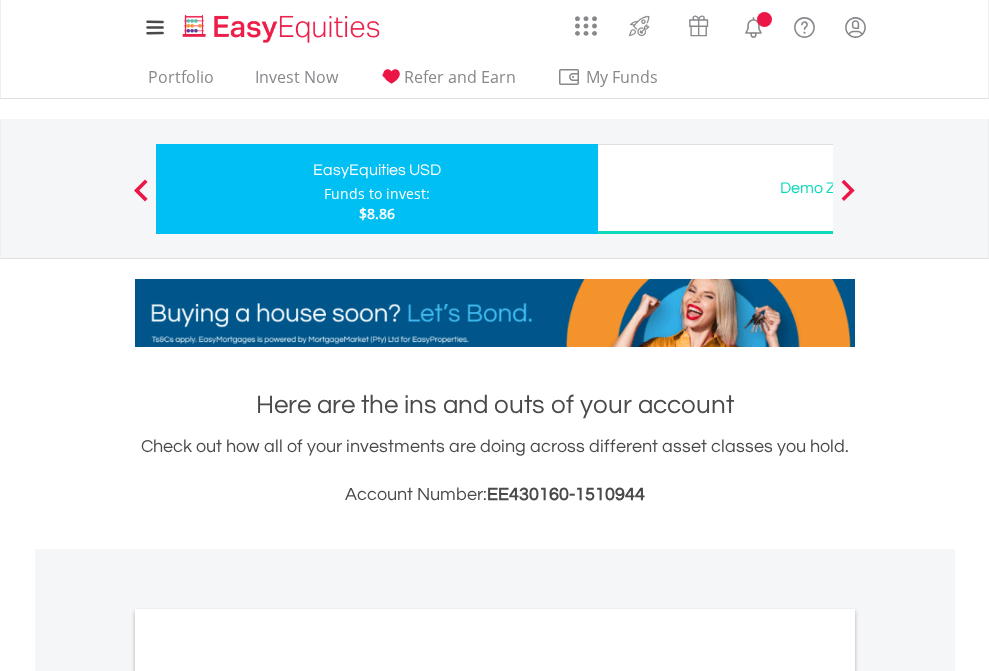 click on "All Holdings" at bounding box center [268, 1096] 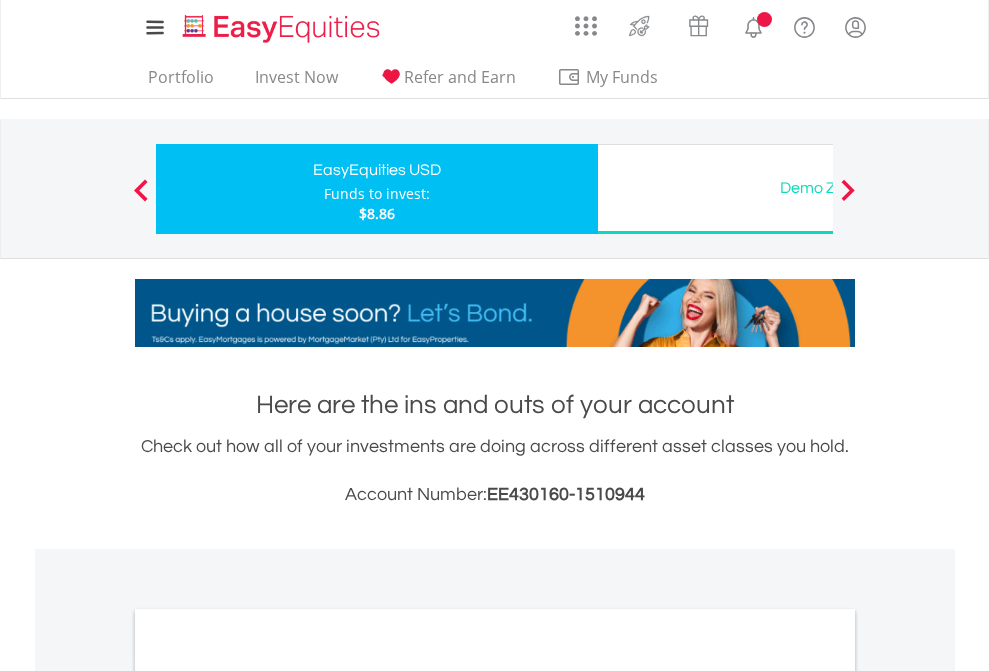 scroll, scrollTop: 1202, scrollLeft: 0, axis: vertical 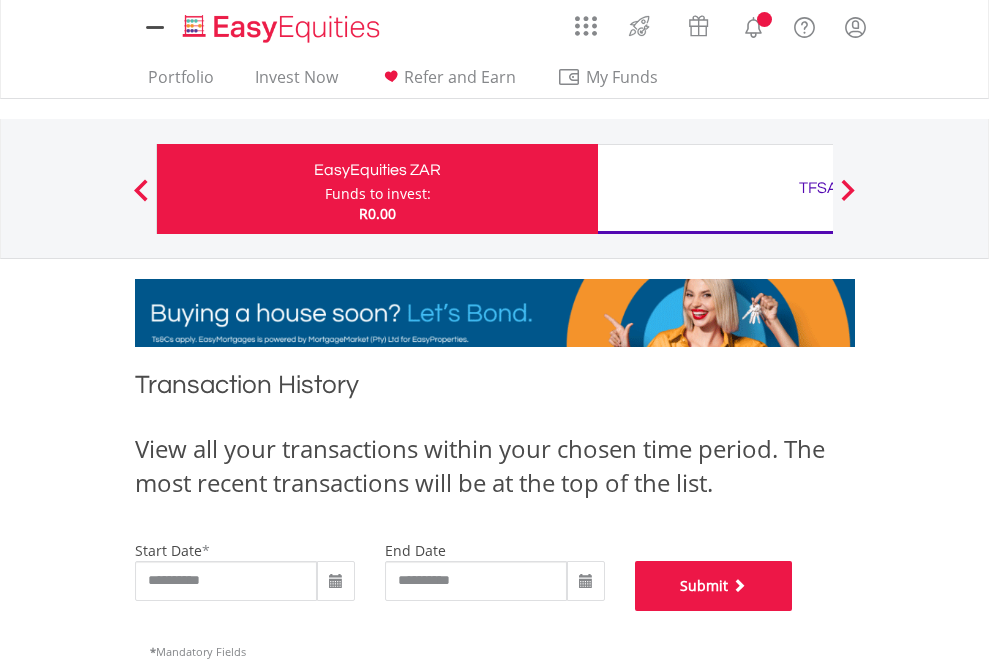 click on "Submit" at bounding box center (714, 586) 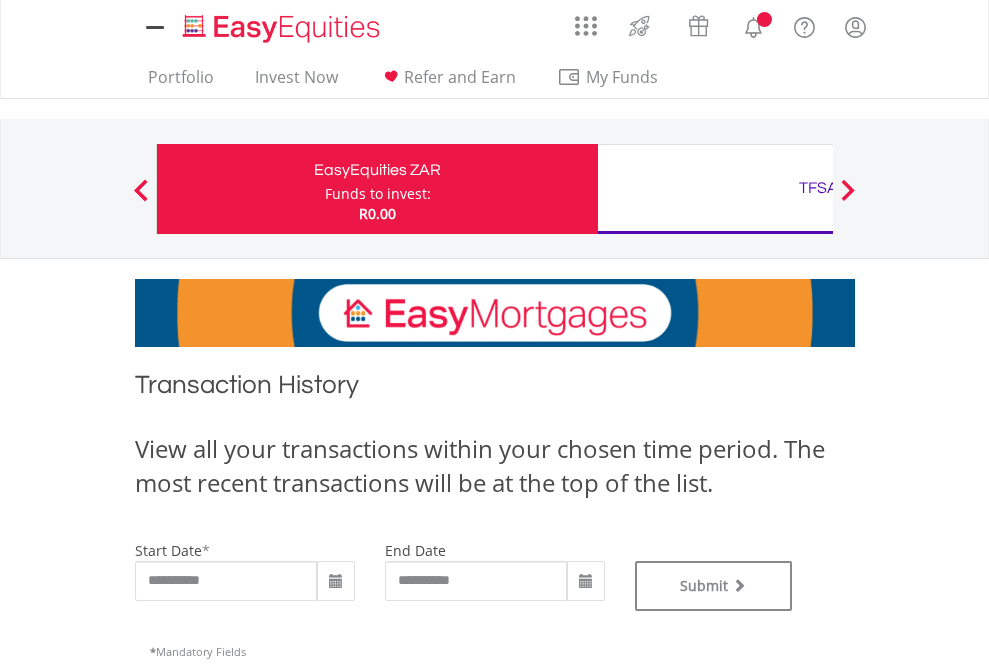 scroll, scrollTop: 0, scrollLeft: 0, axis: both 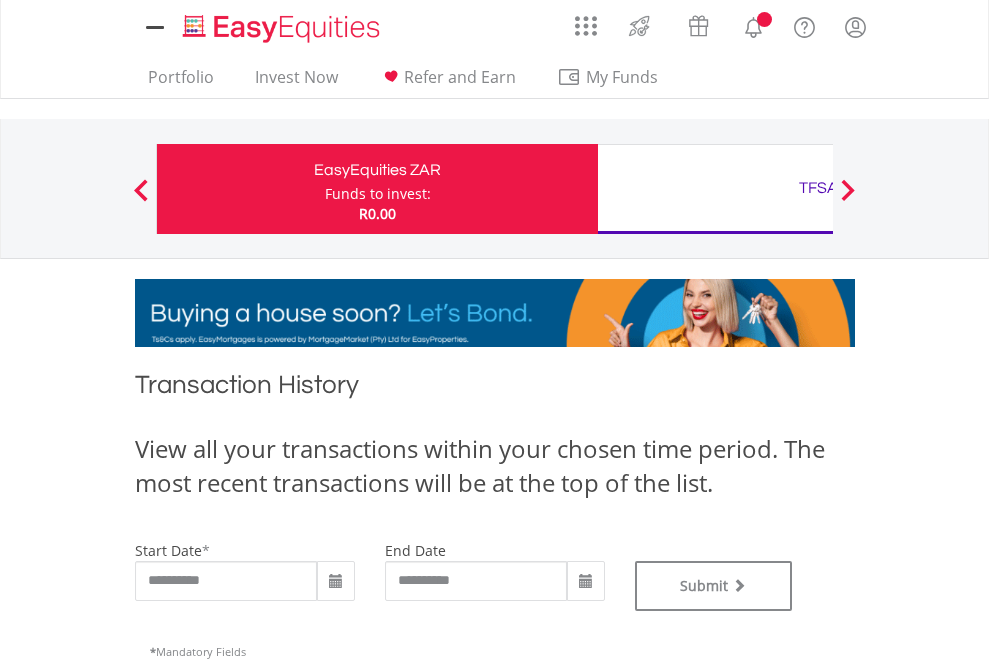 click on "TFSA" at bounding box center [818, 188] 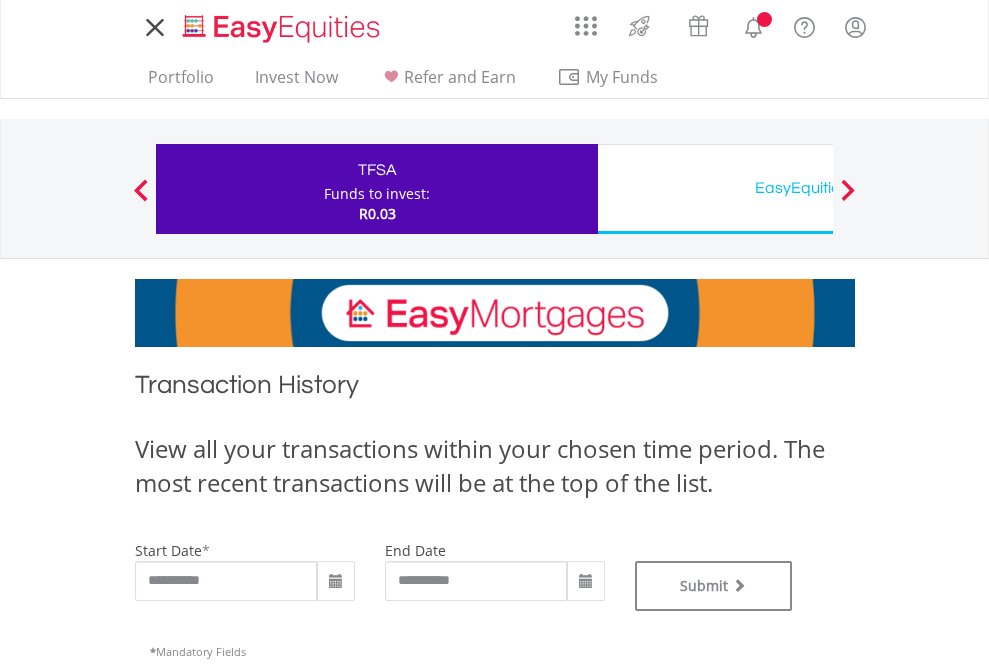 scroll, scrollTop: 0, scrollLeft: 0, axis: both 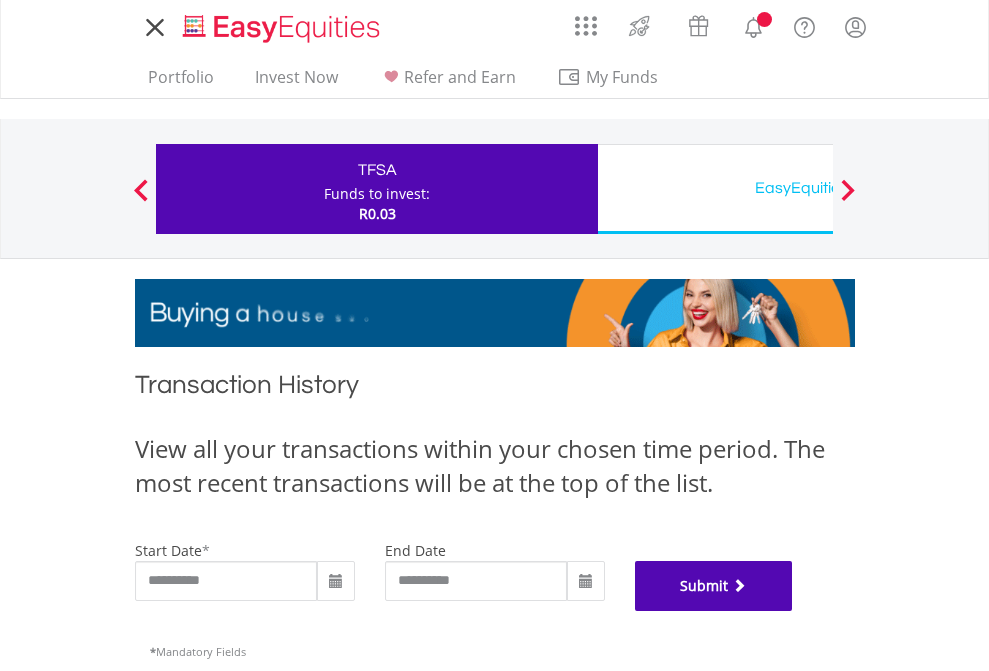 click on "Submit" at bounding box center (714, 586) 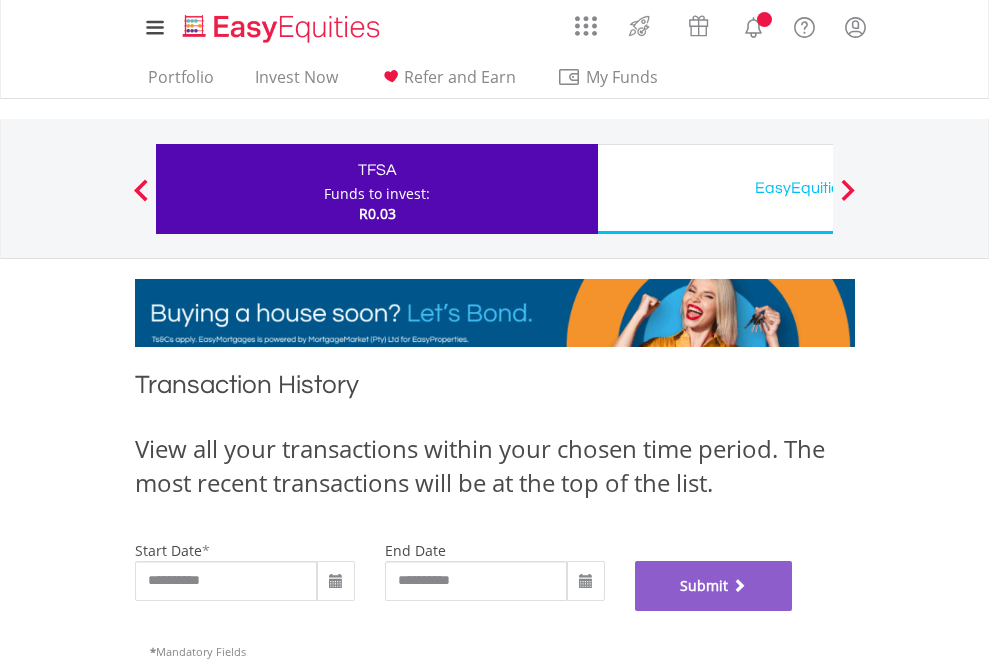 scroll, scrollTop: 811, scrollLeft: 0, axis: vertical 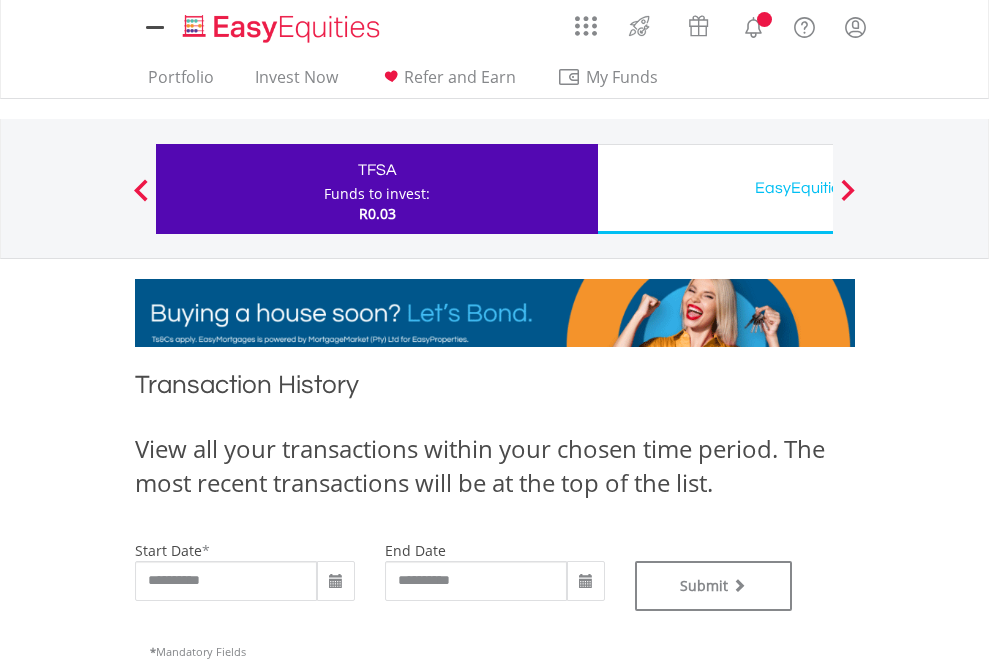 click on "EasyEquities USD" at bounding box center (818, 188) 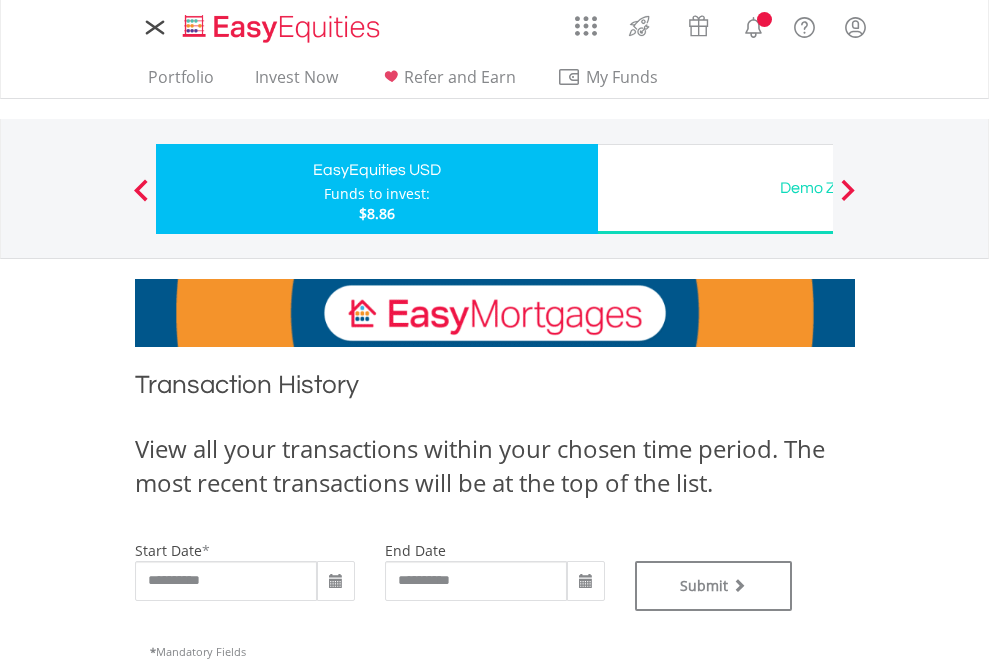 scroll, scrollTop: 0, scrollLeft: 0, axis: both 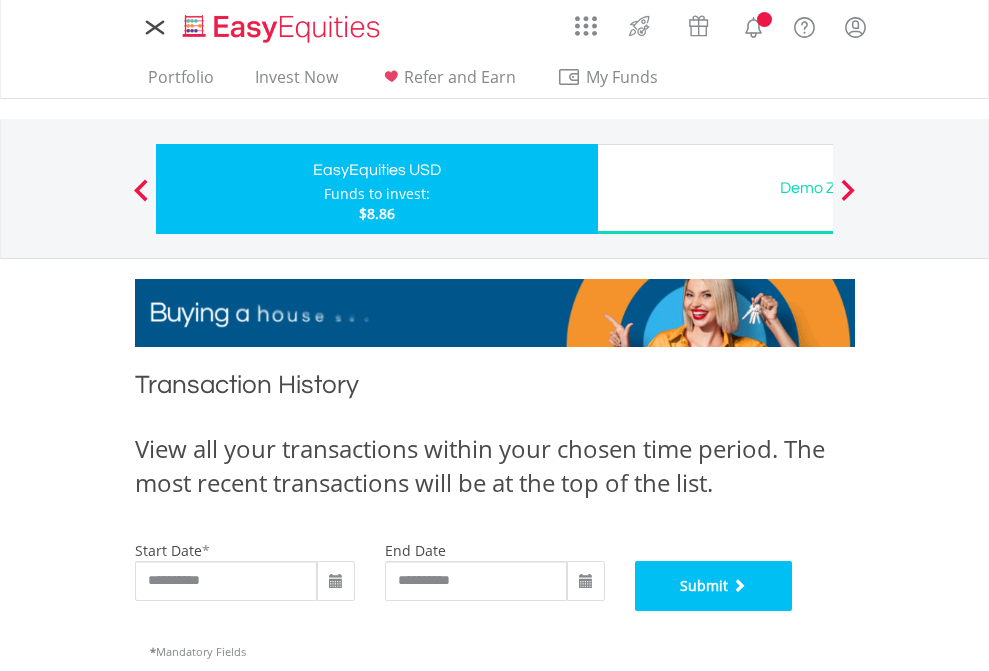 click on "Submit" at bounding box center [714, 586] 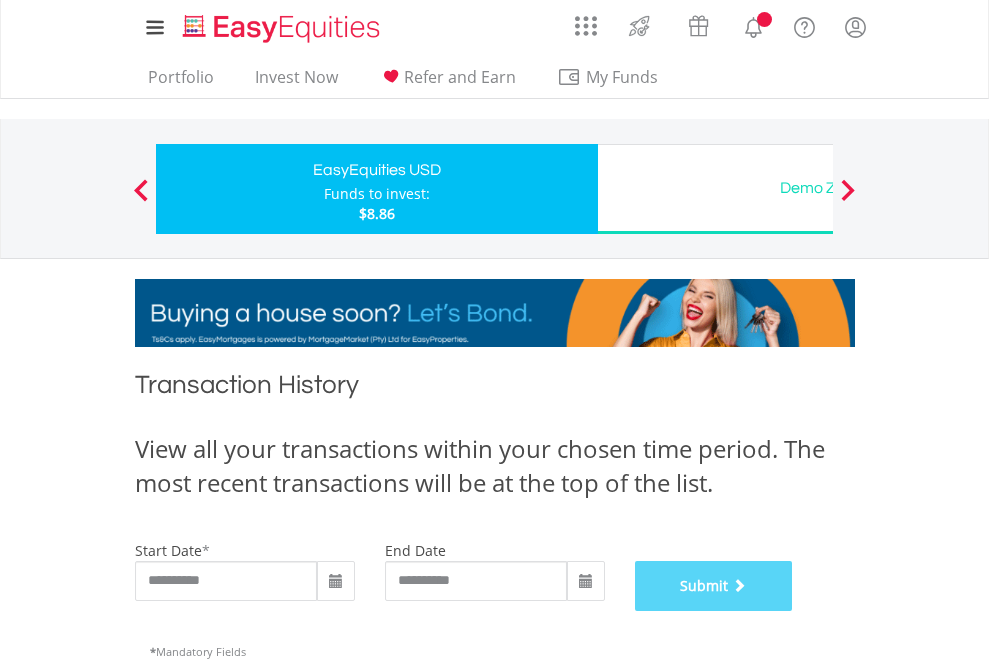 scroll, scrollTop: 811, scrollLeft: 0, axis: vertical 